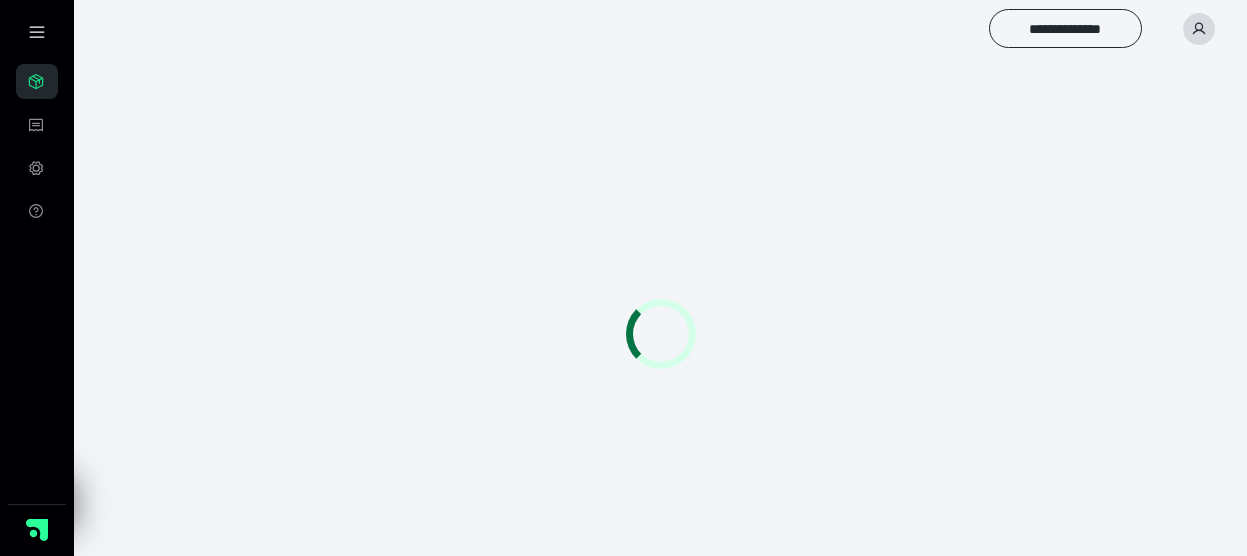 scroll, scrollTop: 0, scrollLeft: 0, axis: both 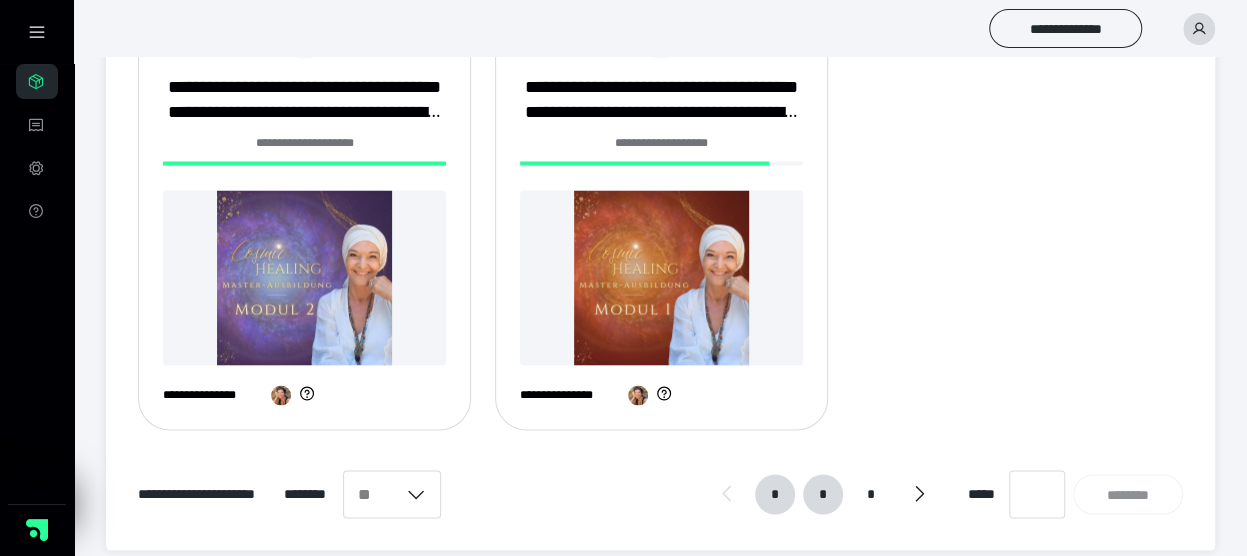click on "*" at bounding box center [823, 494] 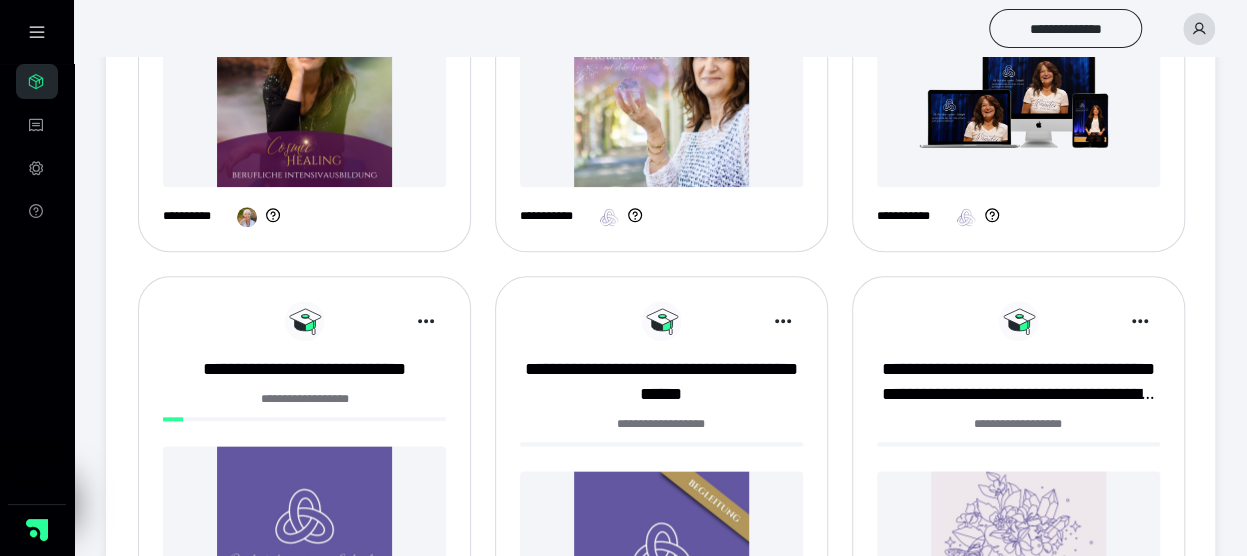 scroll, scrollTop: 0, scrollLeft: 0, axis: both 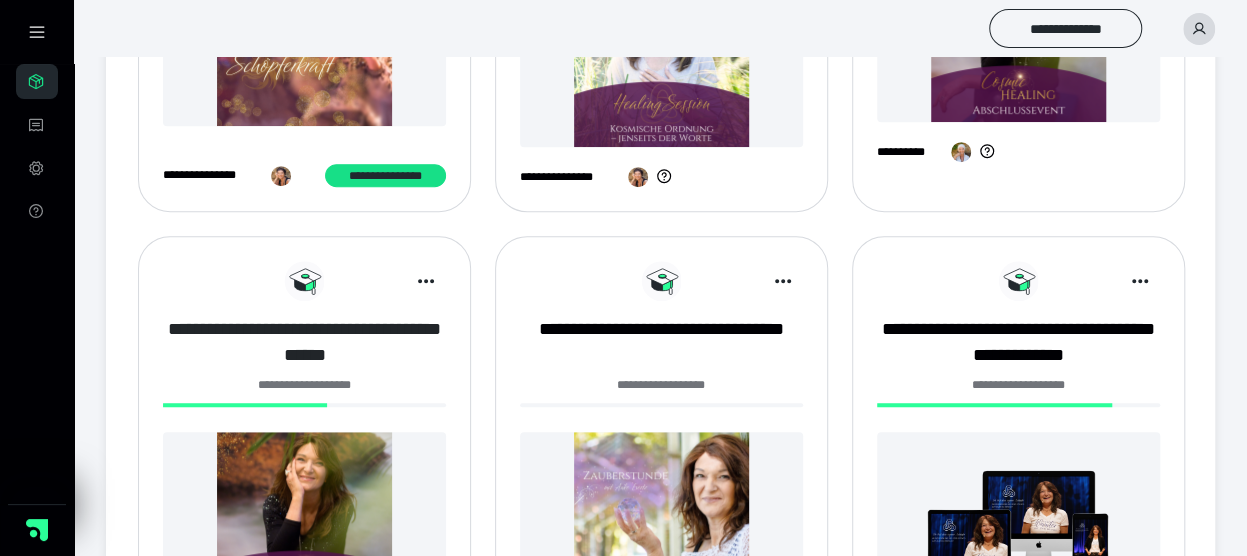 click on "**********" at bounding box center [304, 342] 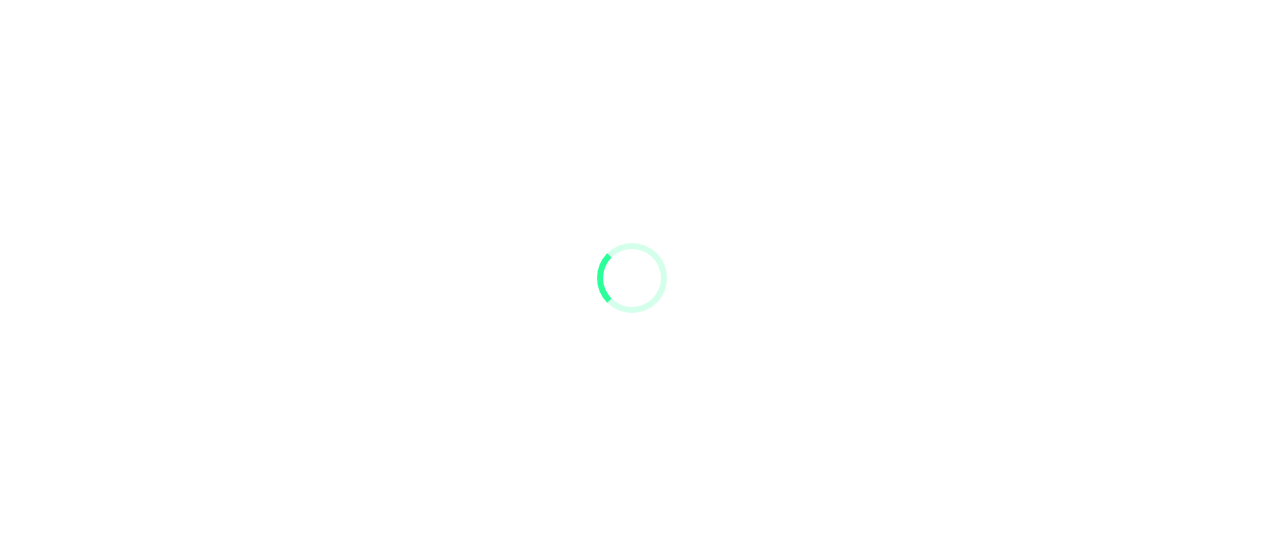 scroll, scrollTop: 0, scrollLeft: 0, axis: both 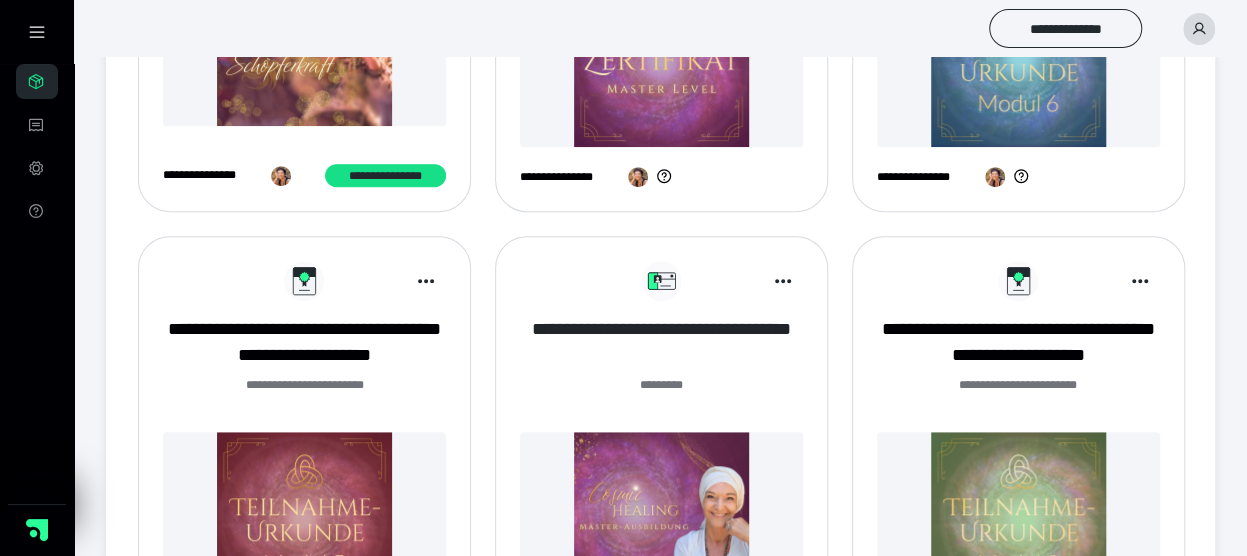 click on "**********" at bounding box center [661, 342] 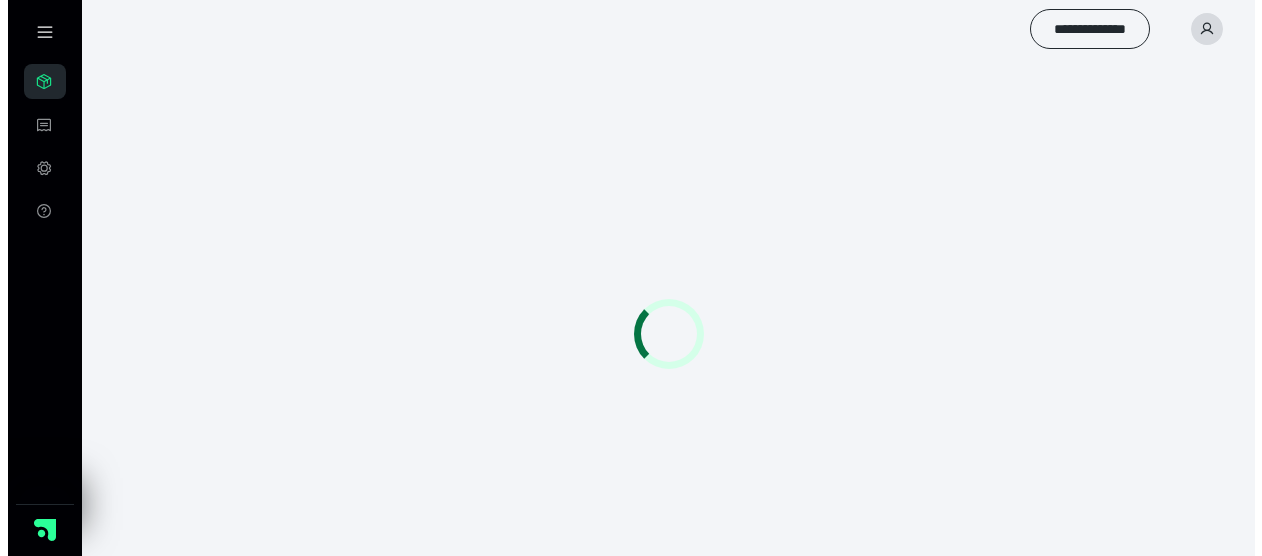 scroll, scrollTop: 0, scrollLeft: 0, axis: both 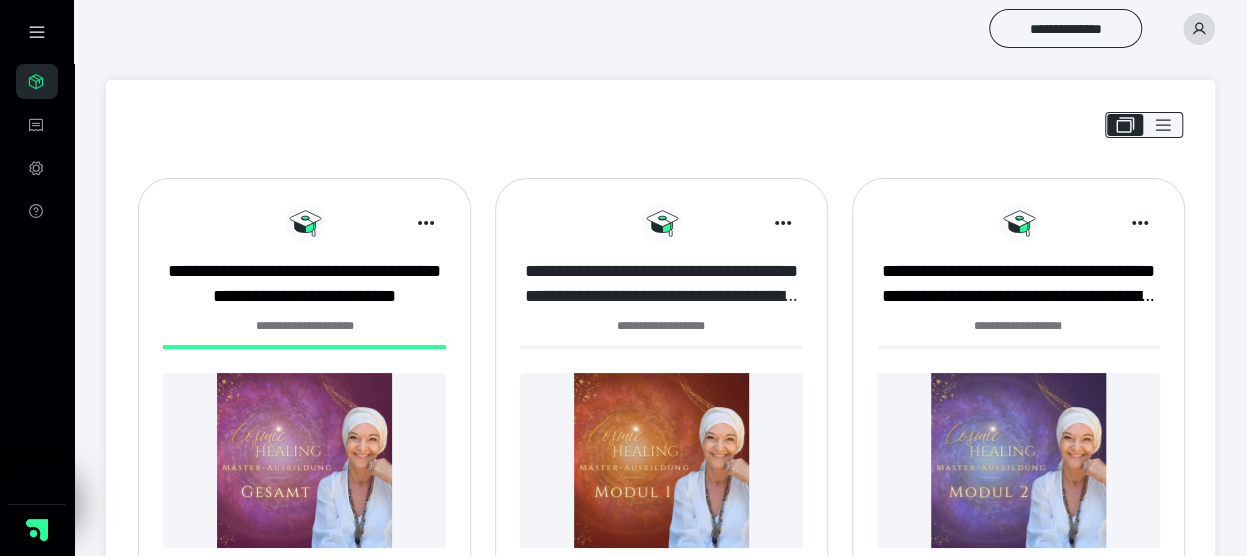 click on "**********" at bounding box center (661, 284) 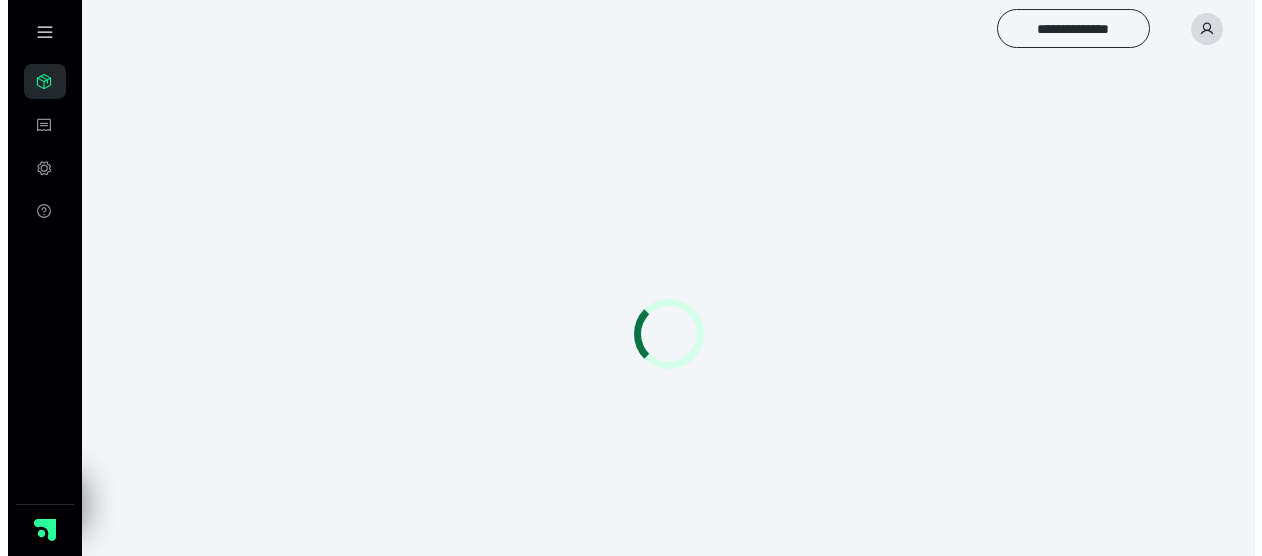 scroll, scrollTop: 0, scrollLeft: 0, axis: both 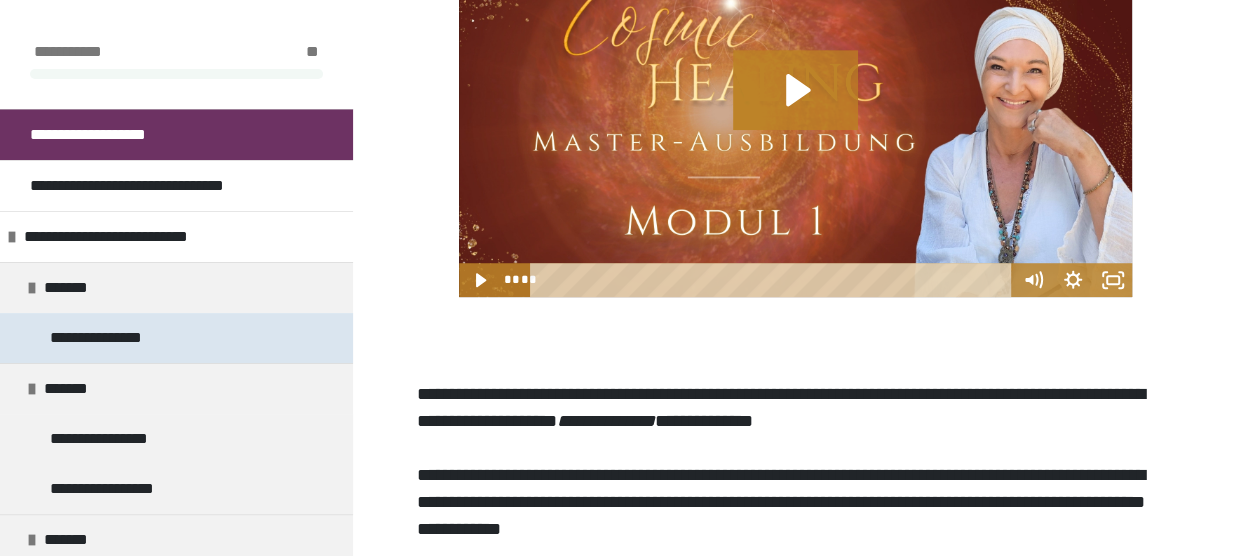 click on "**********" at bounding box center [110, 338] 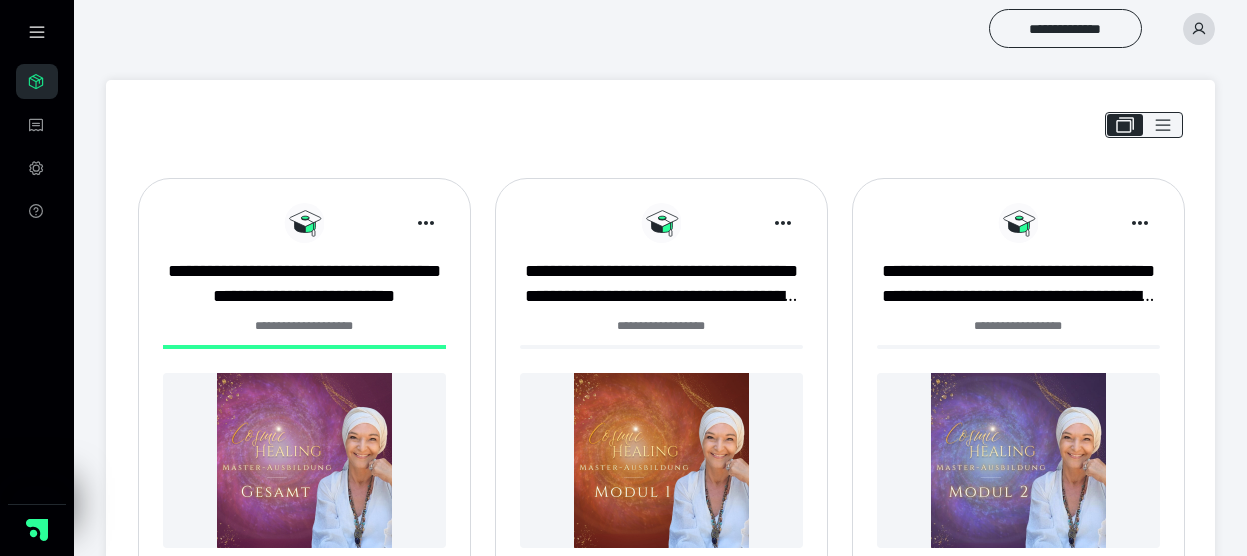 scroll, scrollTop: 0, scrollLeft: 0, axis: both 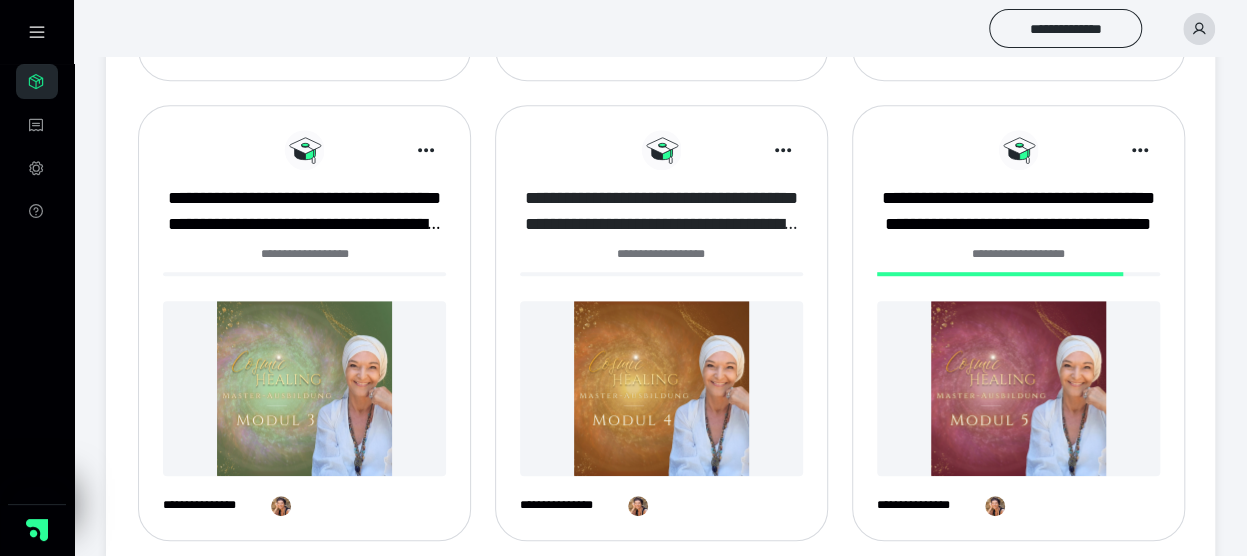 click on "**********" at bounding box center (661, 211) 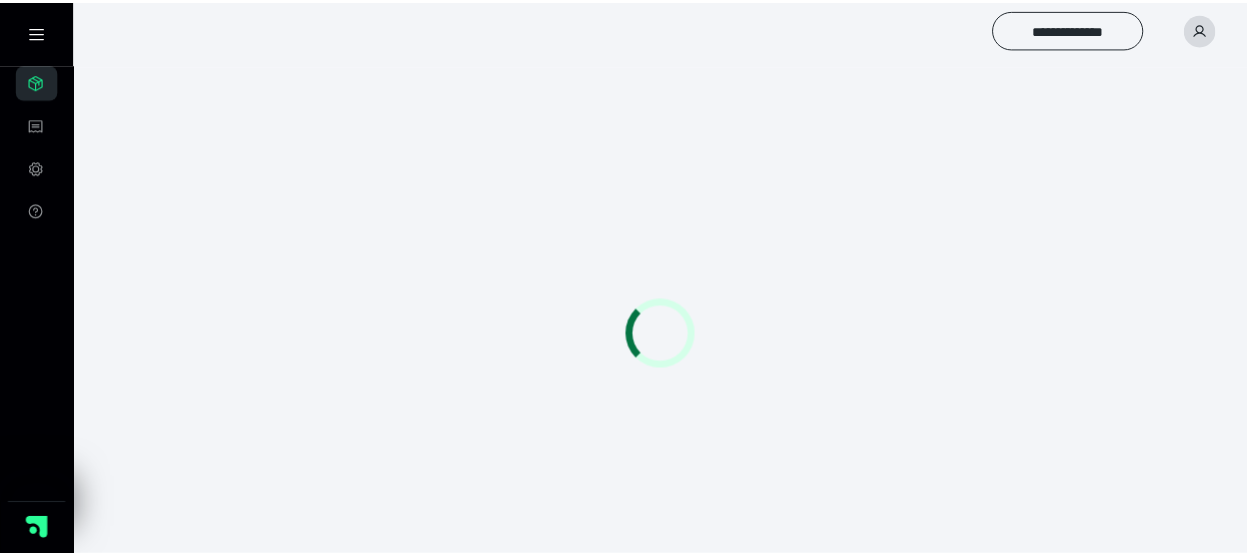 scroll, scrollTop: 0, scrollLeft: 0, axis: both 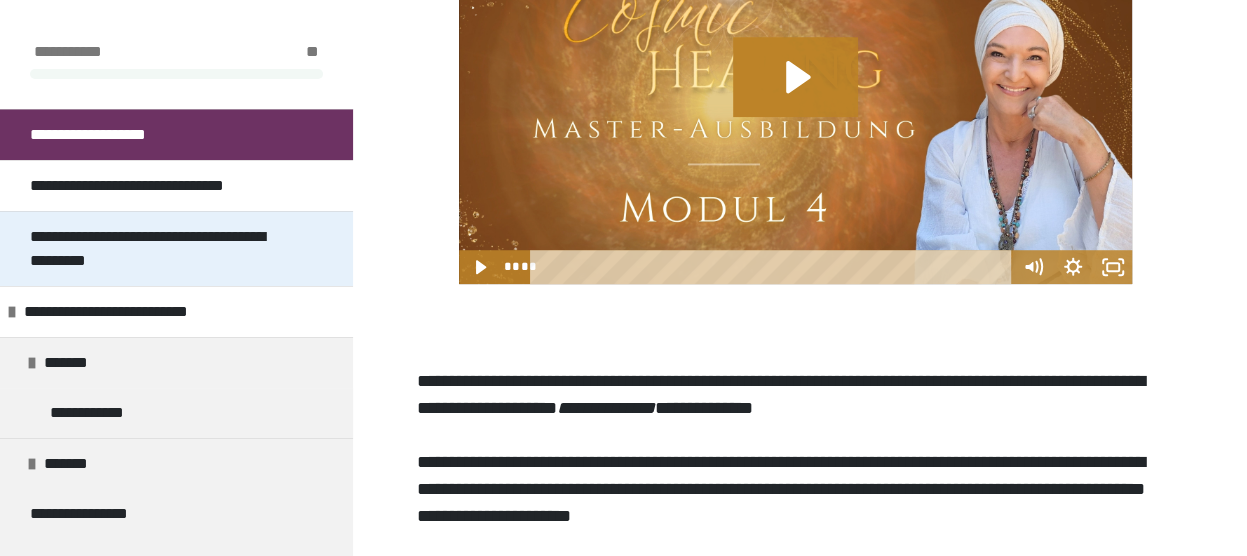 click on "**********" at bounding box center (161, 249) 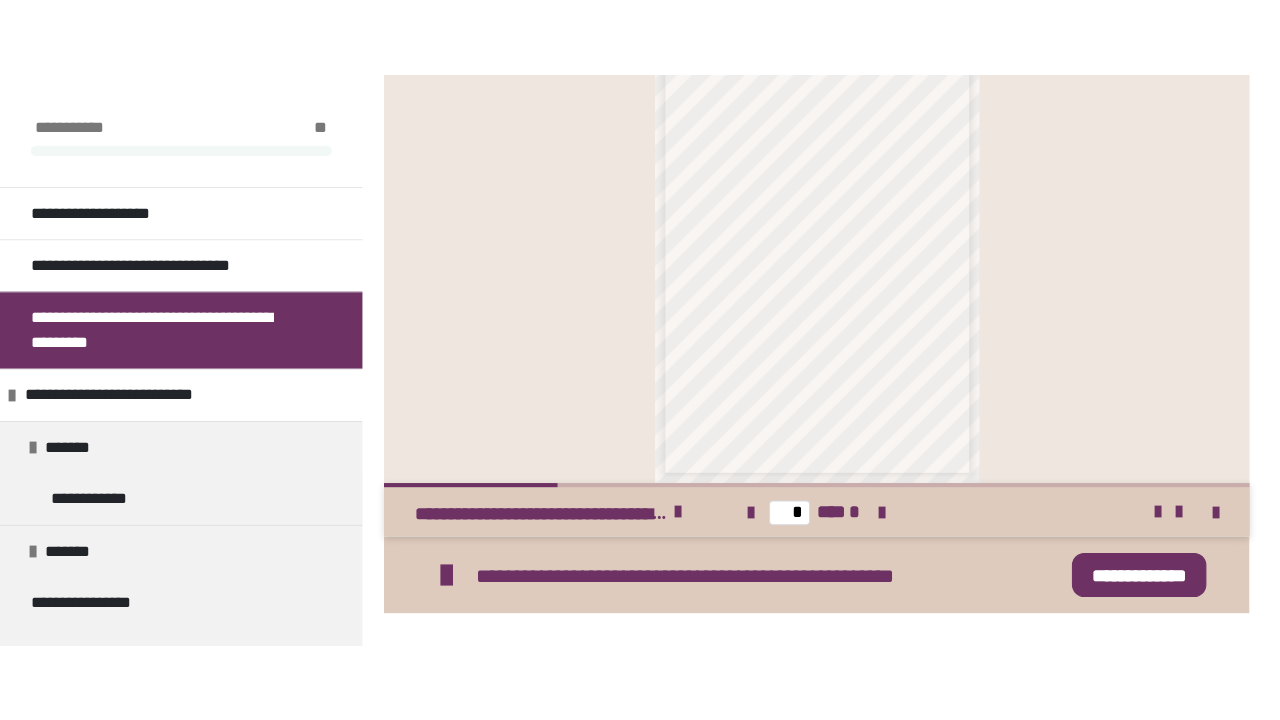scroll, scrollTop: 869, scrollLeft: 0, axis: vertical 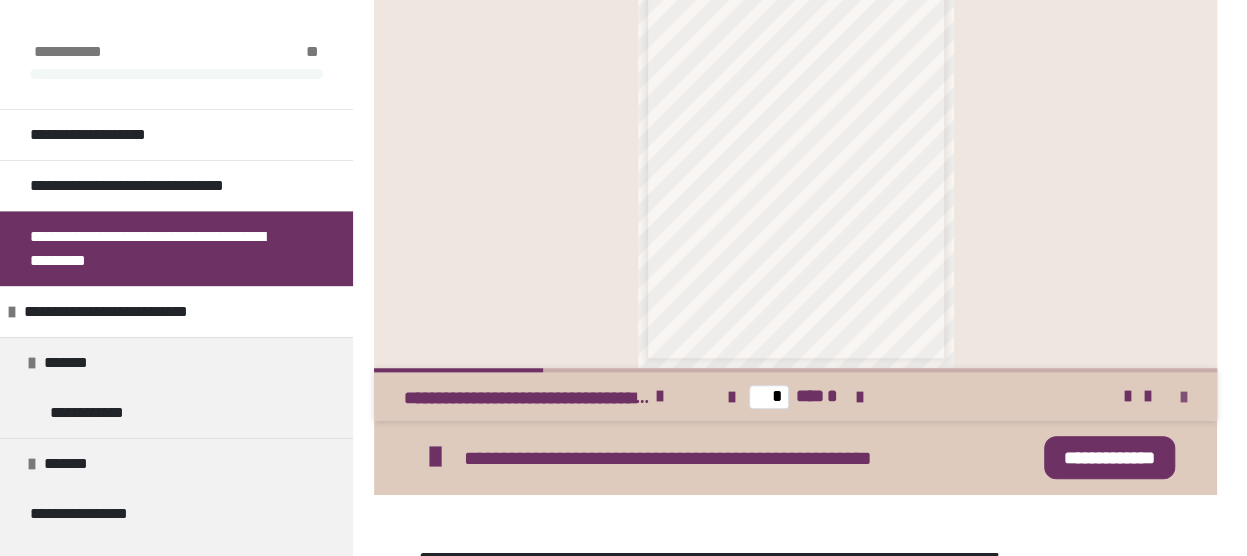 click at bounding box center (1184, 397) 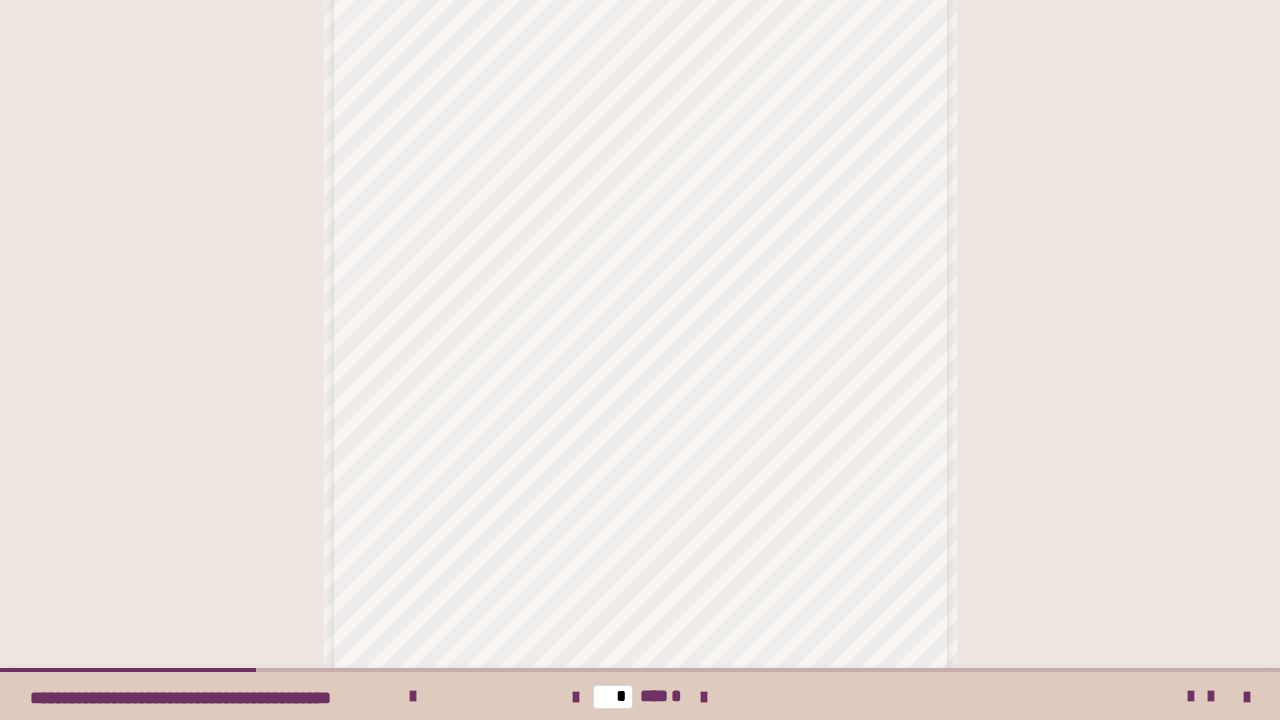 scroll, scrollTop: 116, scrollLeft: 0, axis: vertical 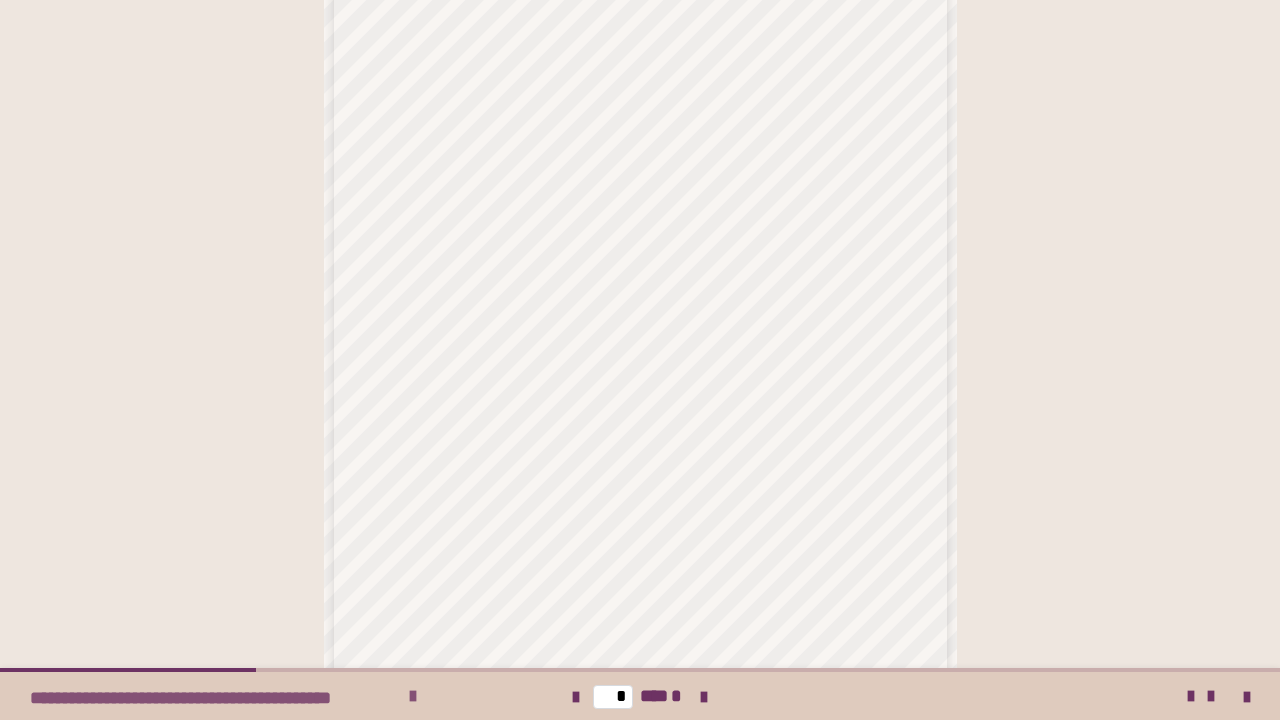 click at bounding box center [413, 696] 